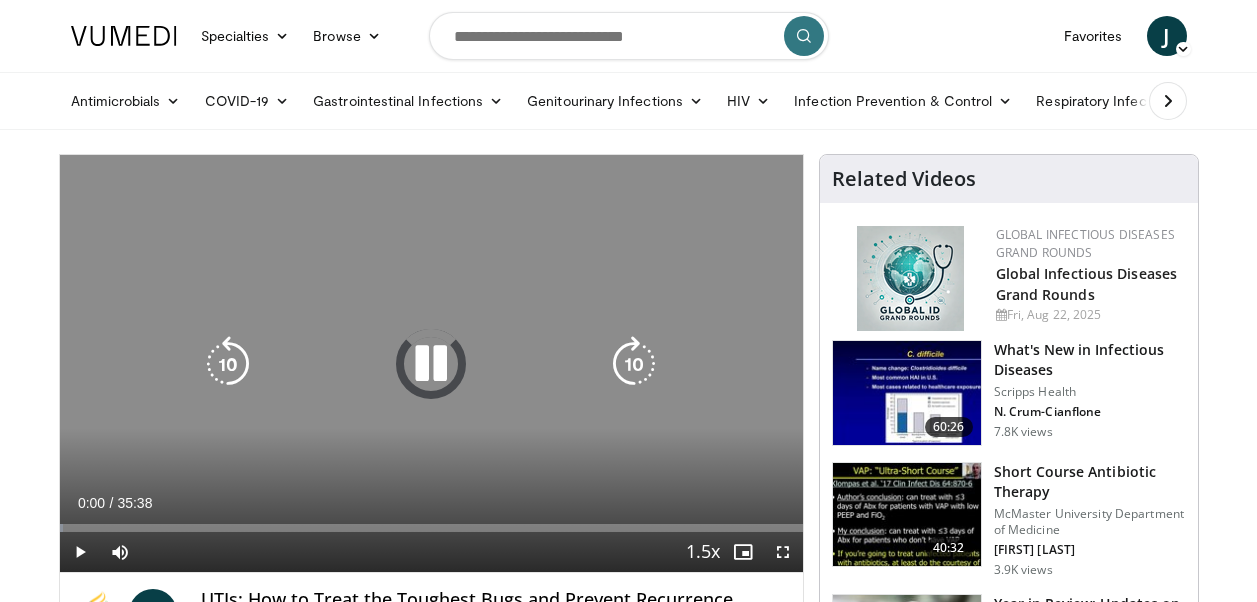 scroll, scrollTop: 0, scrollLeft: 0, axis: both 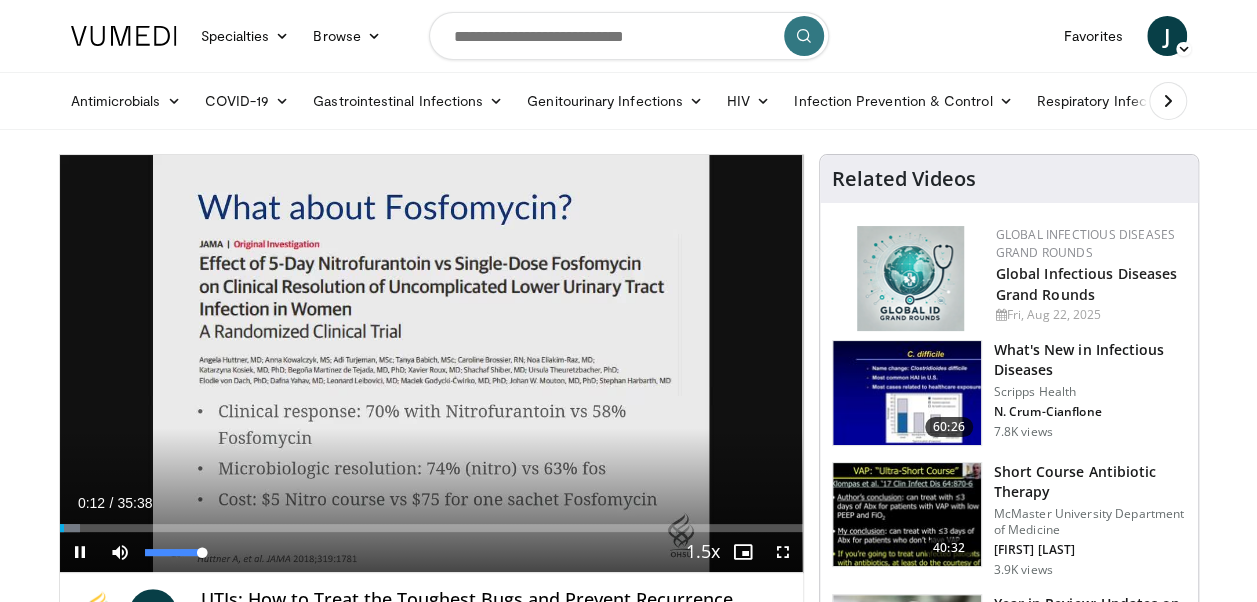 drag, startPoint x: 187, startPoint y: 556, endPoint x: 214, endPoint y: 558, distance: 27.073973 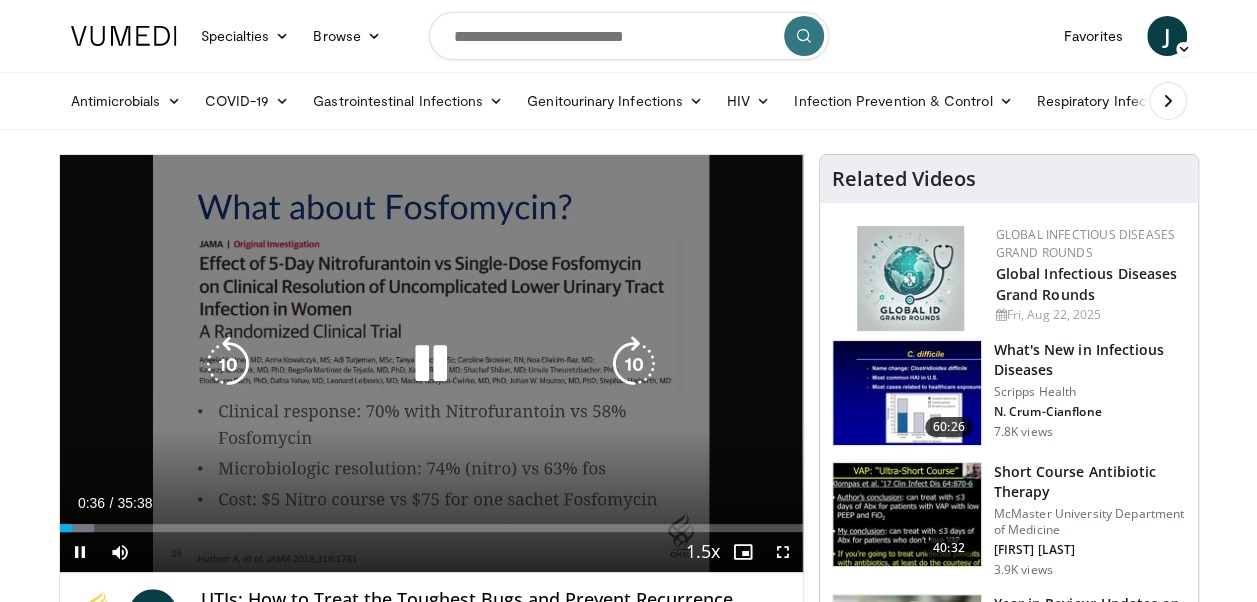 click at bounding box center [634, 364] 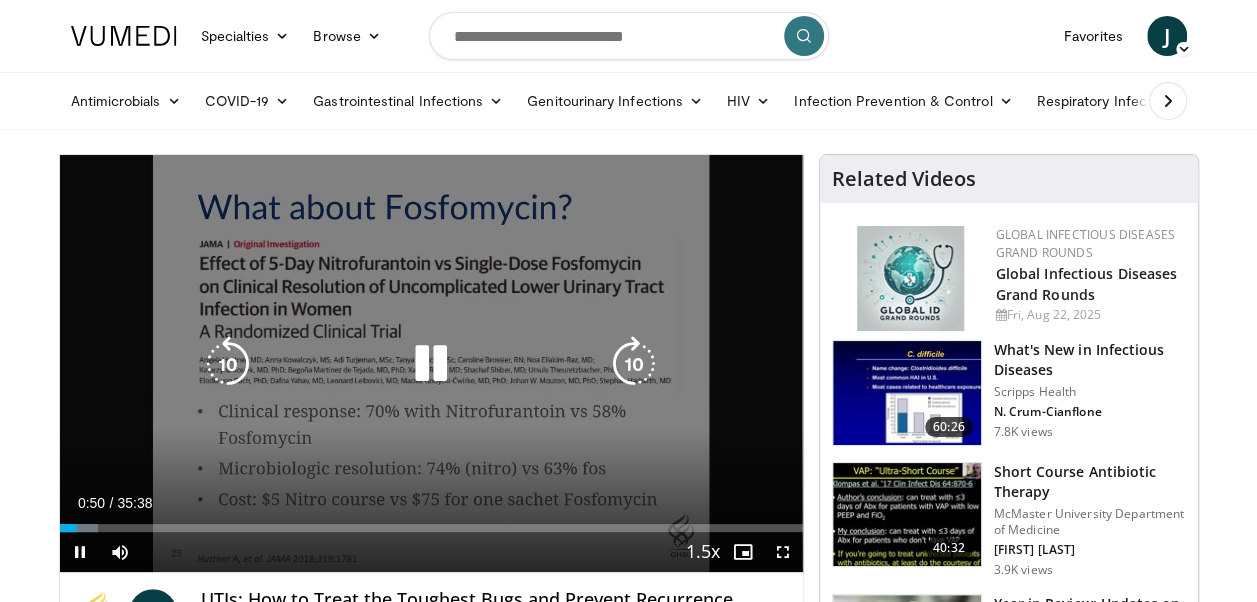 click at bounding box center (634, 364) 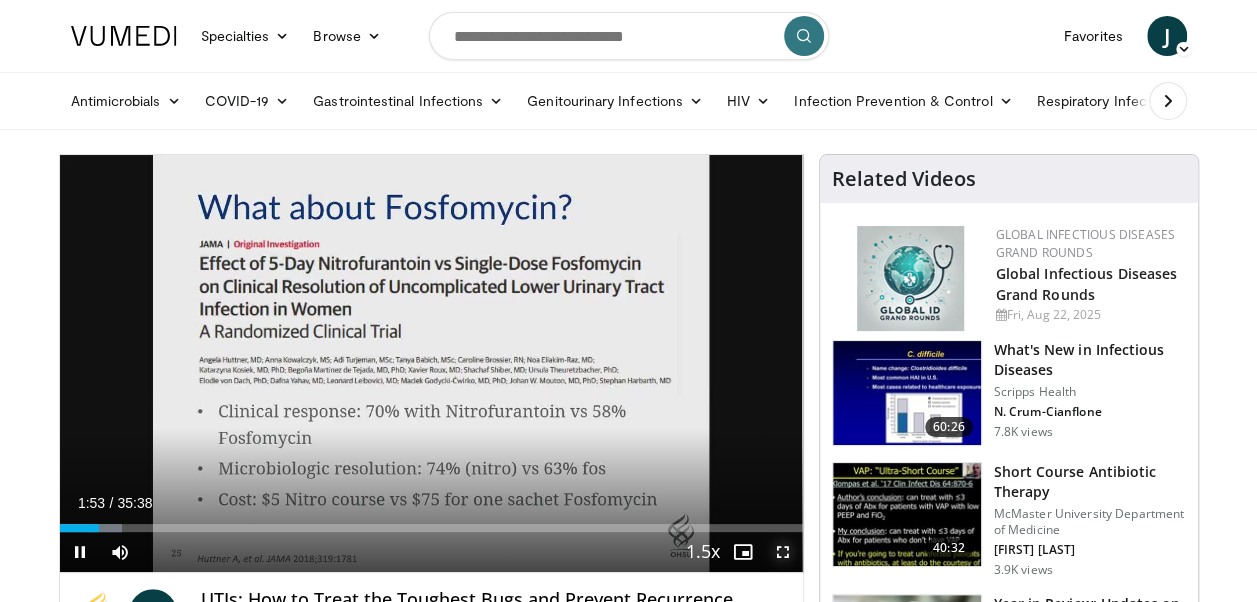 click at bounding box center (783, 552) 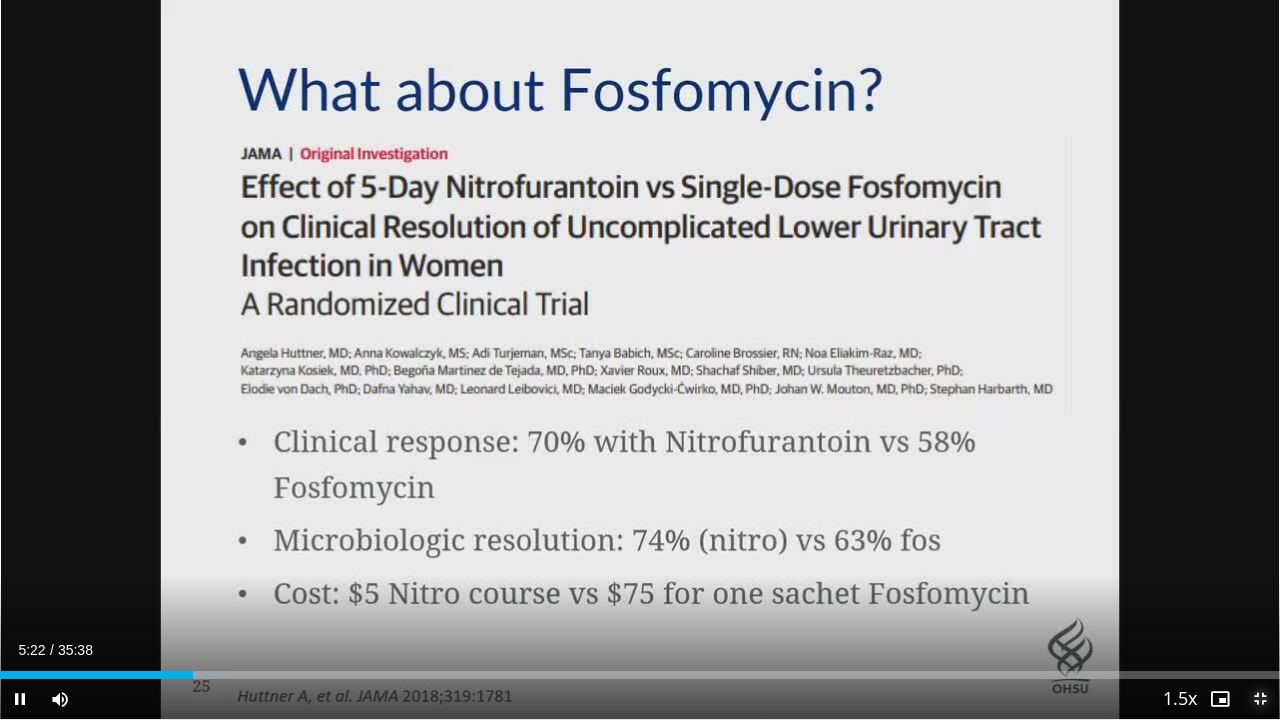 click at bounding box center [1260, 699] 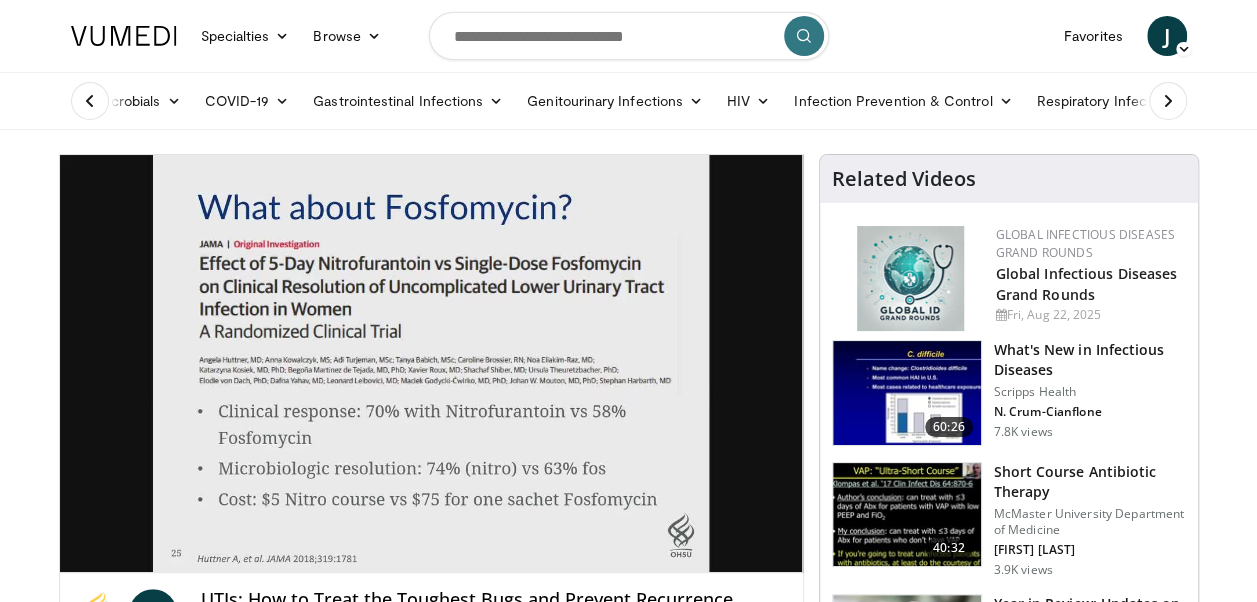 click on "Specialties
Adult & Family Medicine
Allergy, Asthma, Immunology
Anesthesiology
Cardiology
Dental
Dermatology
Endocrinology
Gastroenterology & Hepatology
General Surgery
Hematology & Oncology
Infectious Disease
Nephrology
Neurology
Neurosurgery
Obstetrics & Gynecology
Ophthalmology
Oral Maxillofacial
Orthopaedics
Otolaryngology
Pediatrics
Plastic Surgery
Podiatry
Psychiatry
Pulmonology
Radiation Oncology
Radiology
Rheumatology
Urology" at bounding box center (628, 1579) 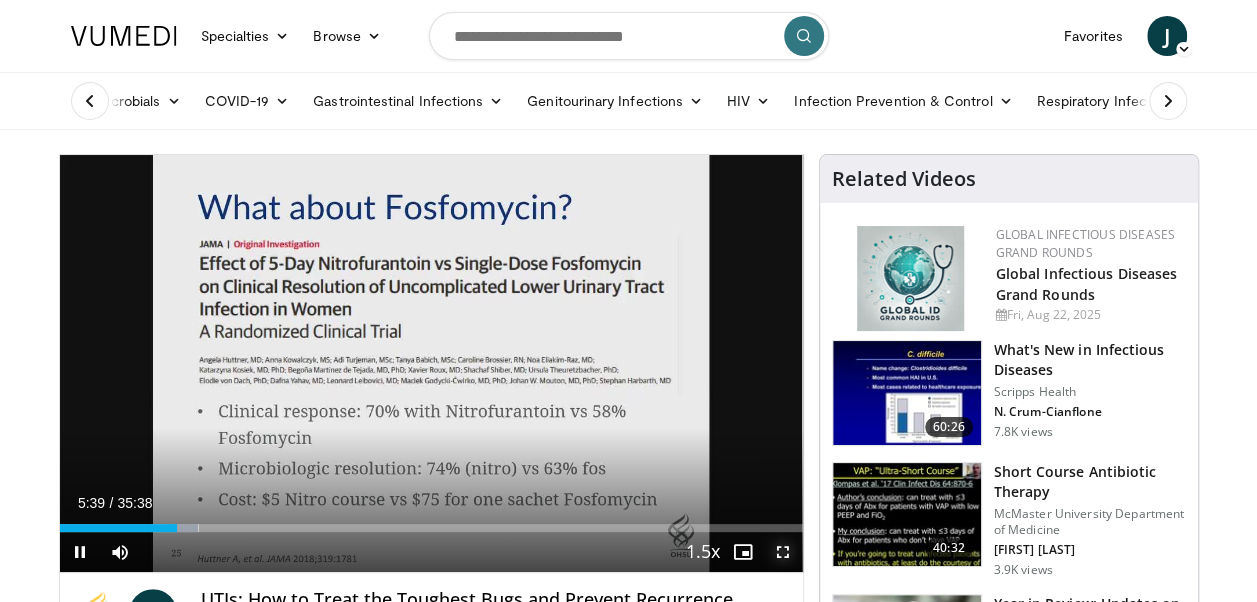 click at bounding box center [783, 552] 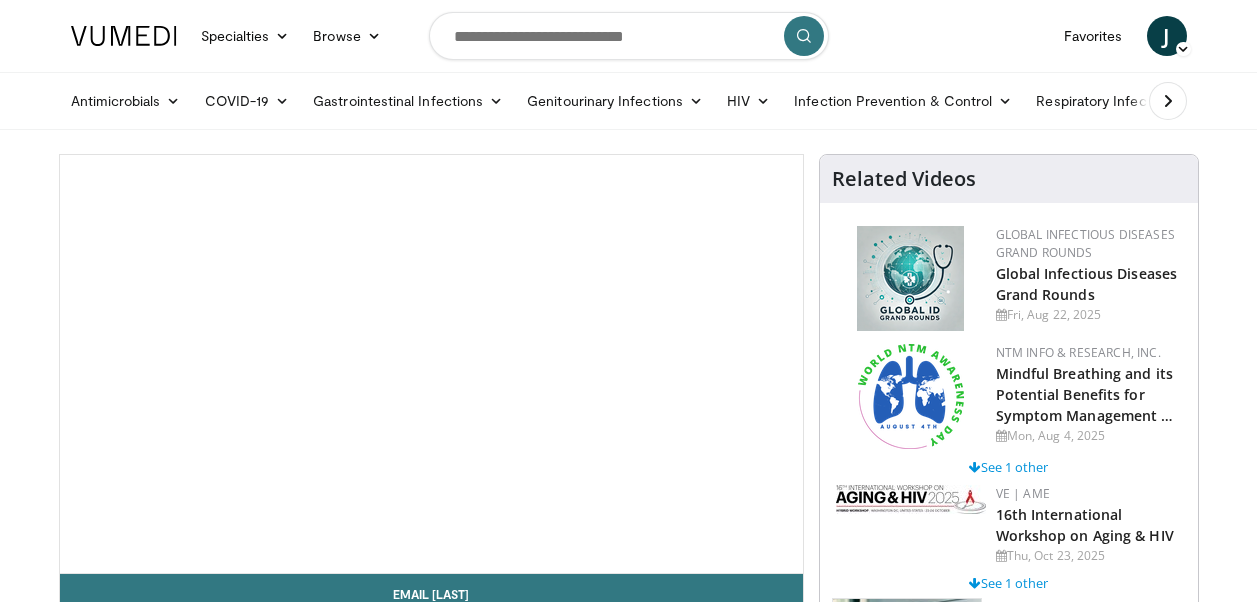 scroll, scrollTop: 0, scrollLeft: 0, axis: both 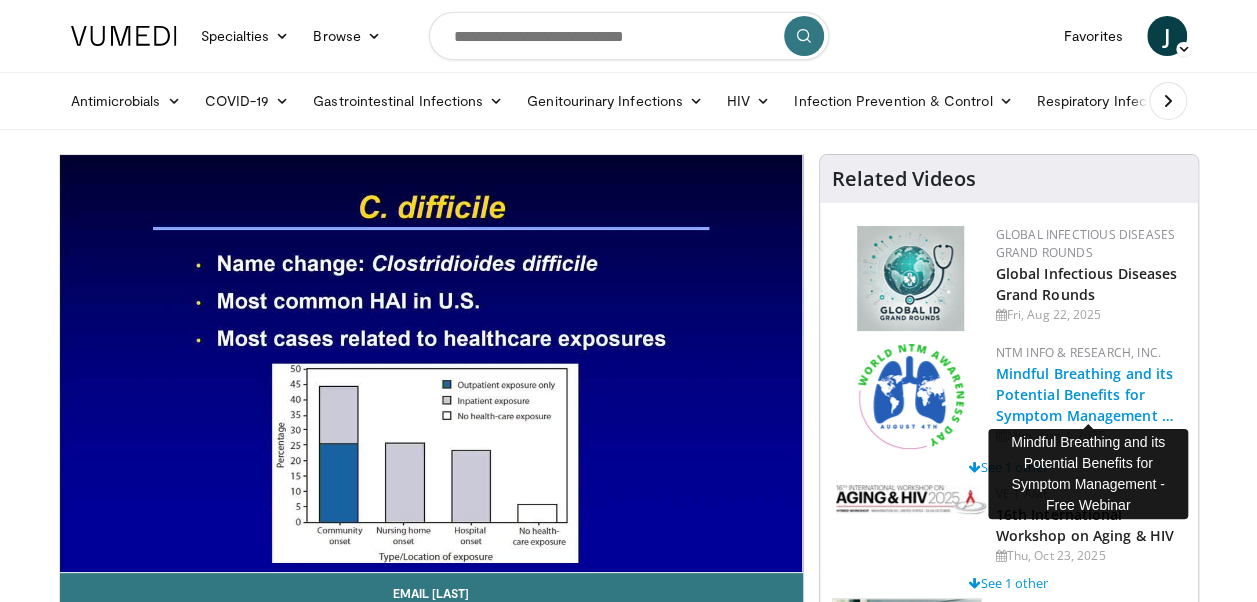click on "Mindful Breathing and its Potential Benefits for Symptom Management …" at bounding box center [1085, 394] 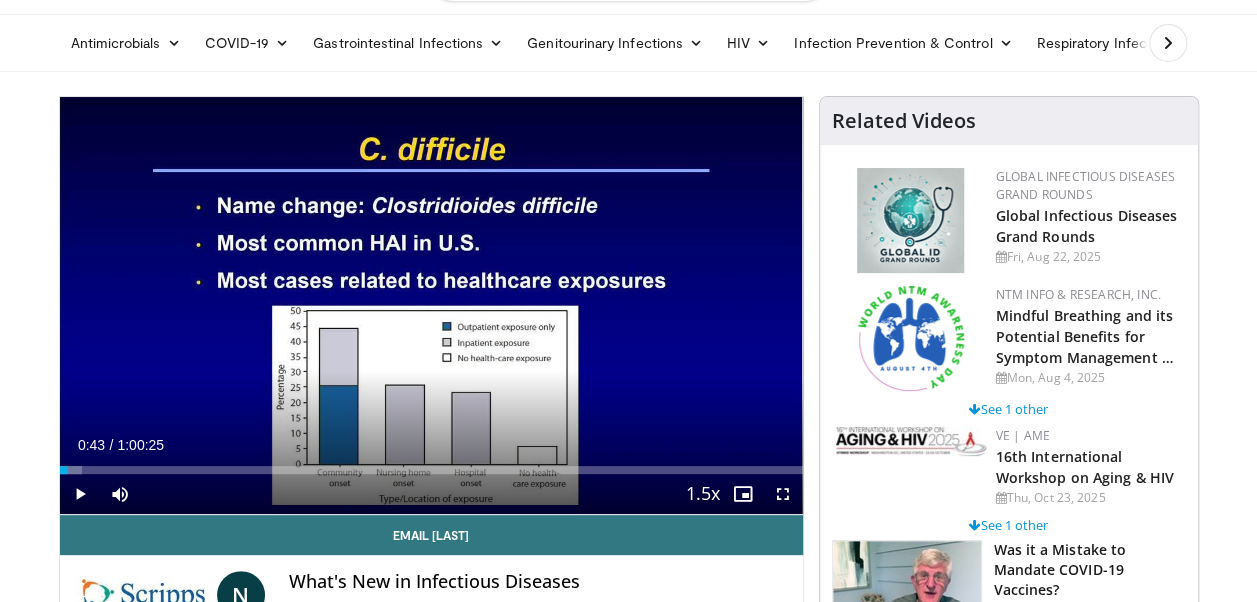 scroll, scrollTop: 200, scrollLeft: 0, axis: vertical 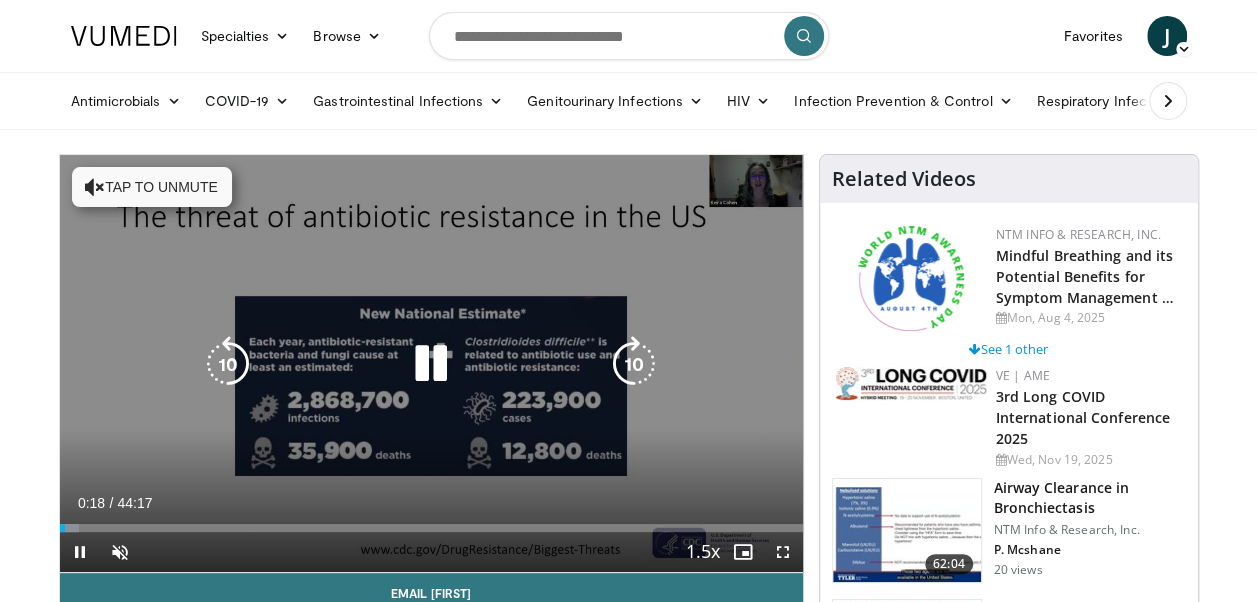 click on "10 seconds
Tap to unmute" at bounding box center [431, 363] 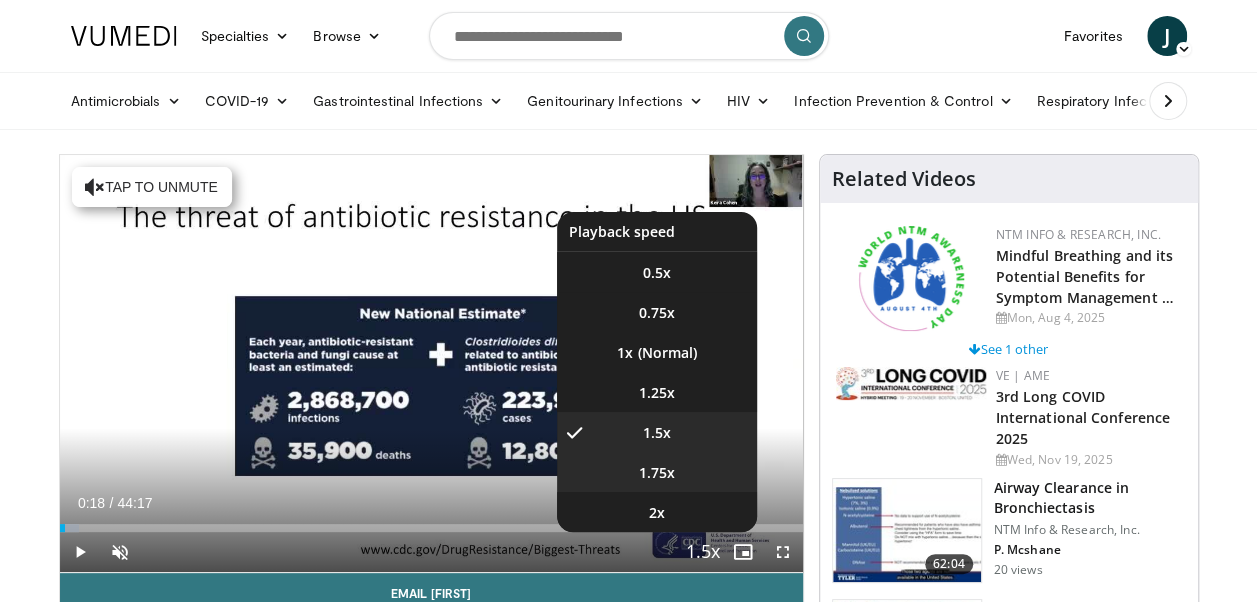 click on "1.75x" at bounding box center [657, 473] 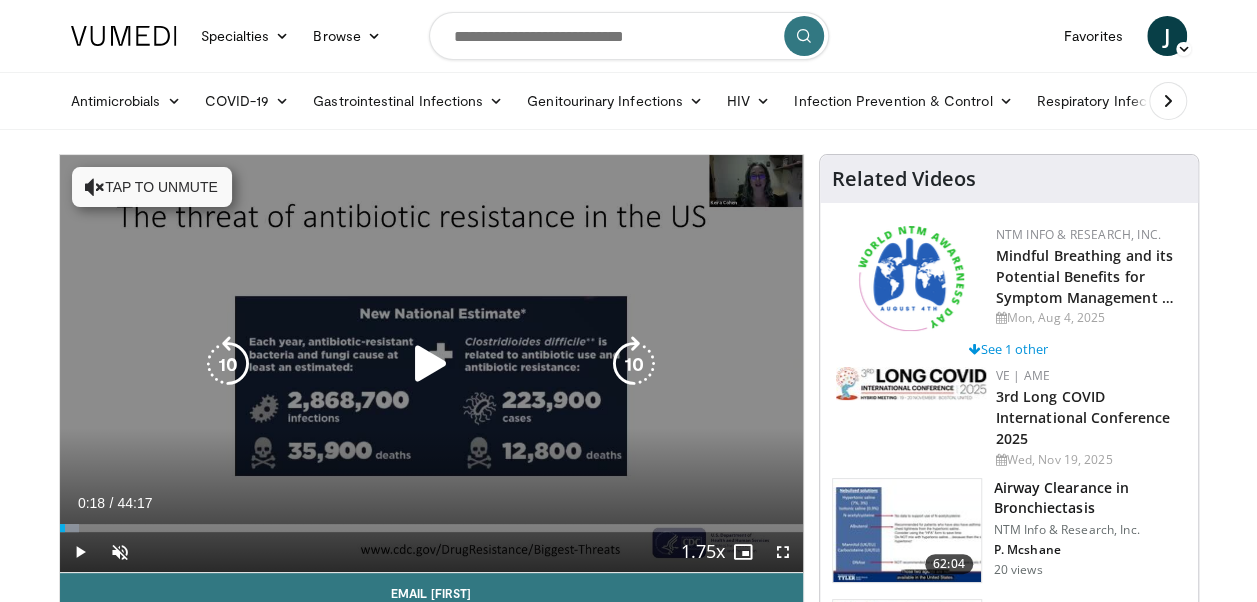 click at bounding box center [431, 364] 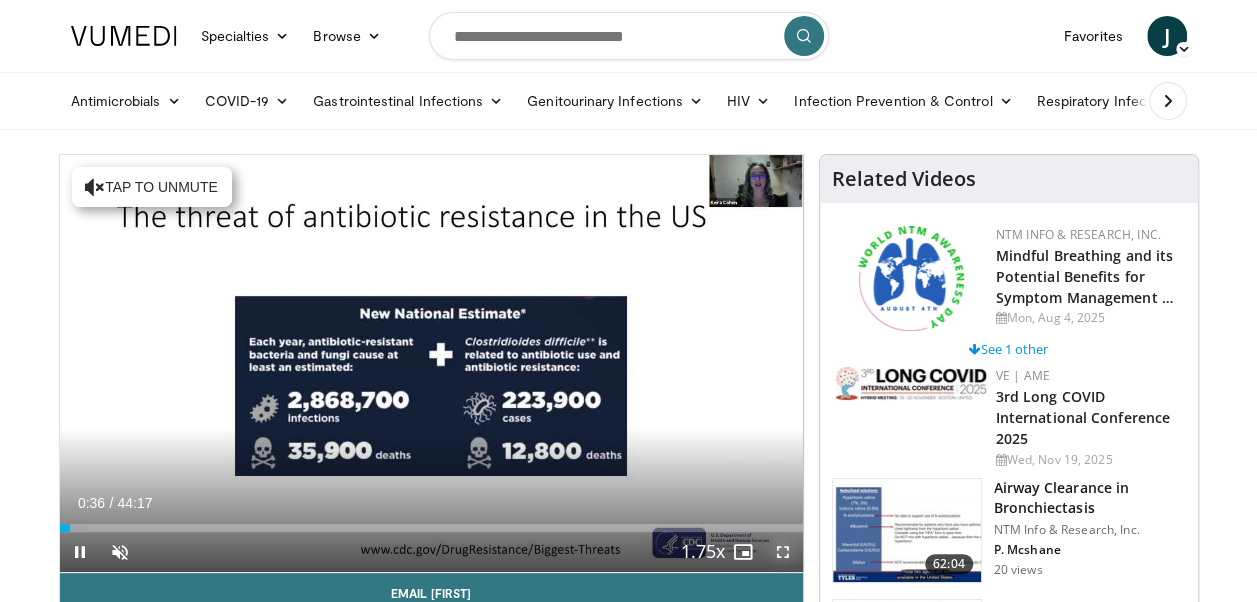 click at bounding box center (783, 552) 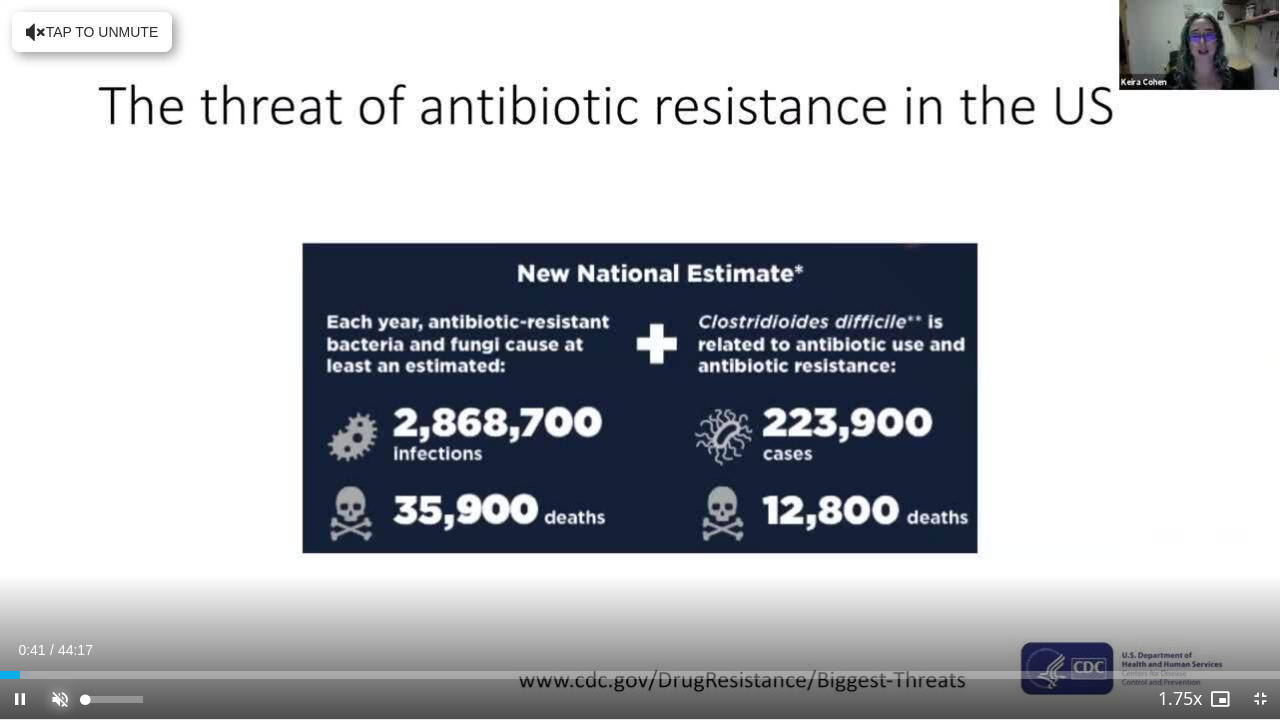click at bounding box center (60, 699) 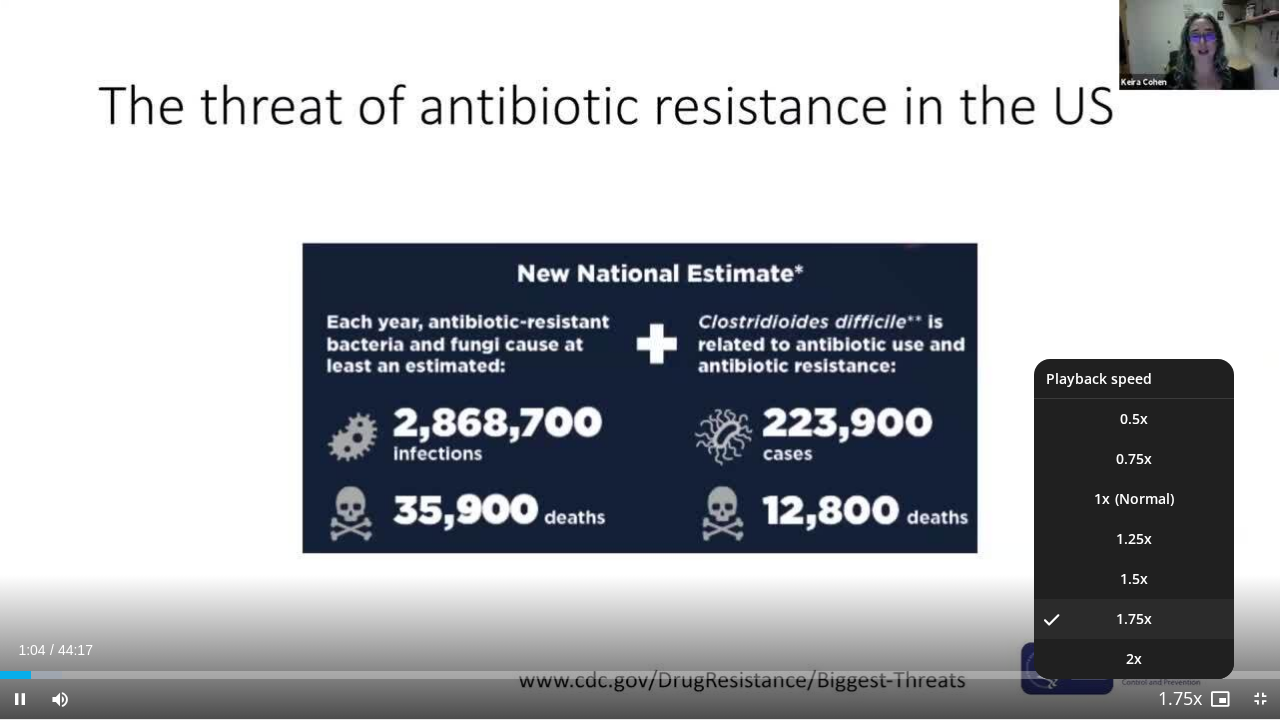 click at bounding box center [1180, 700] 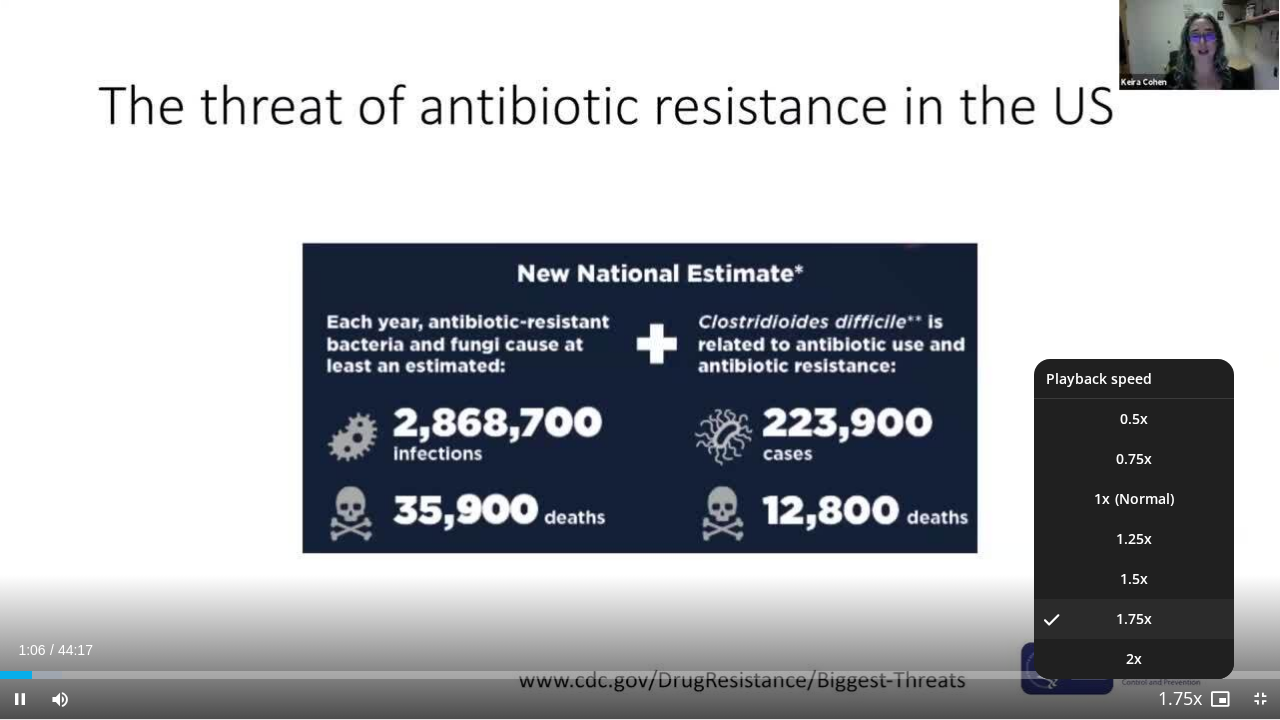 click at bounding box center [1180, 700] 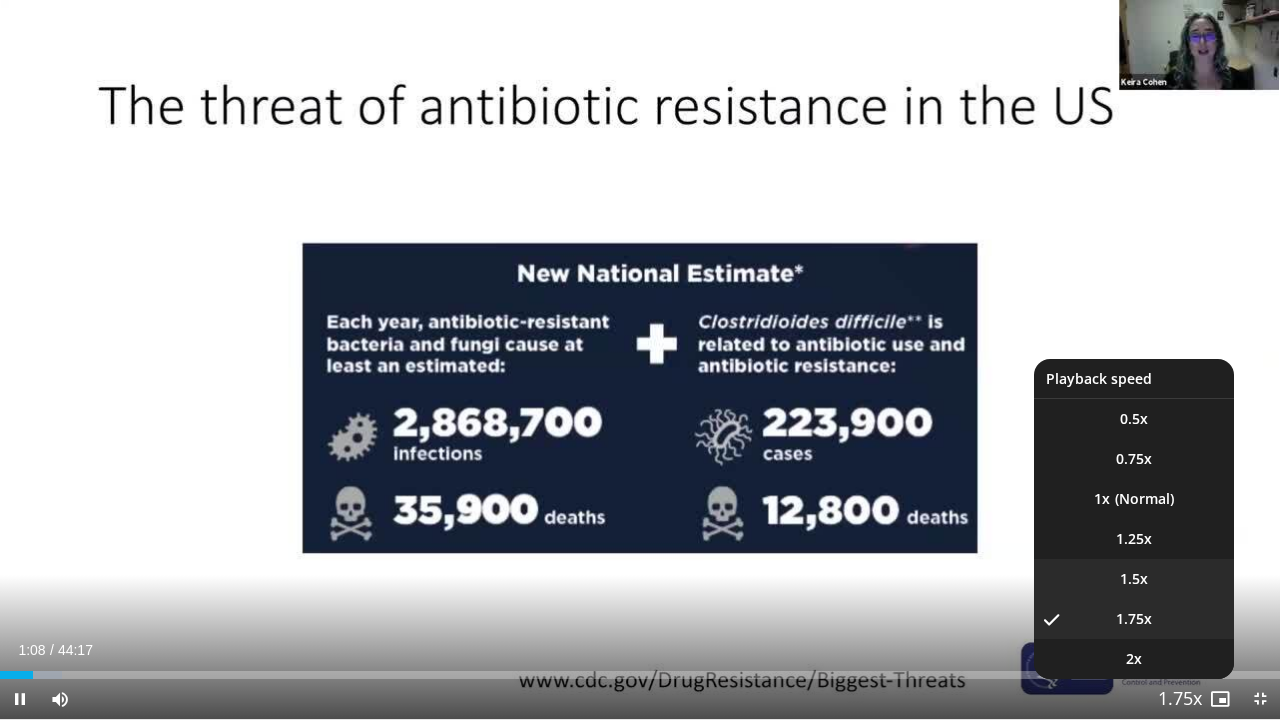 click on "1.5x" at bounding box center [1134, 579] 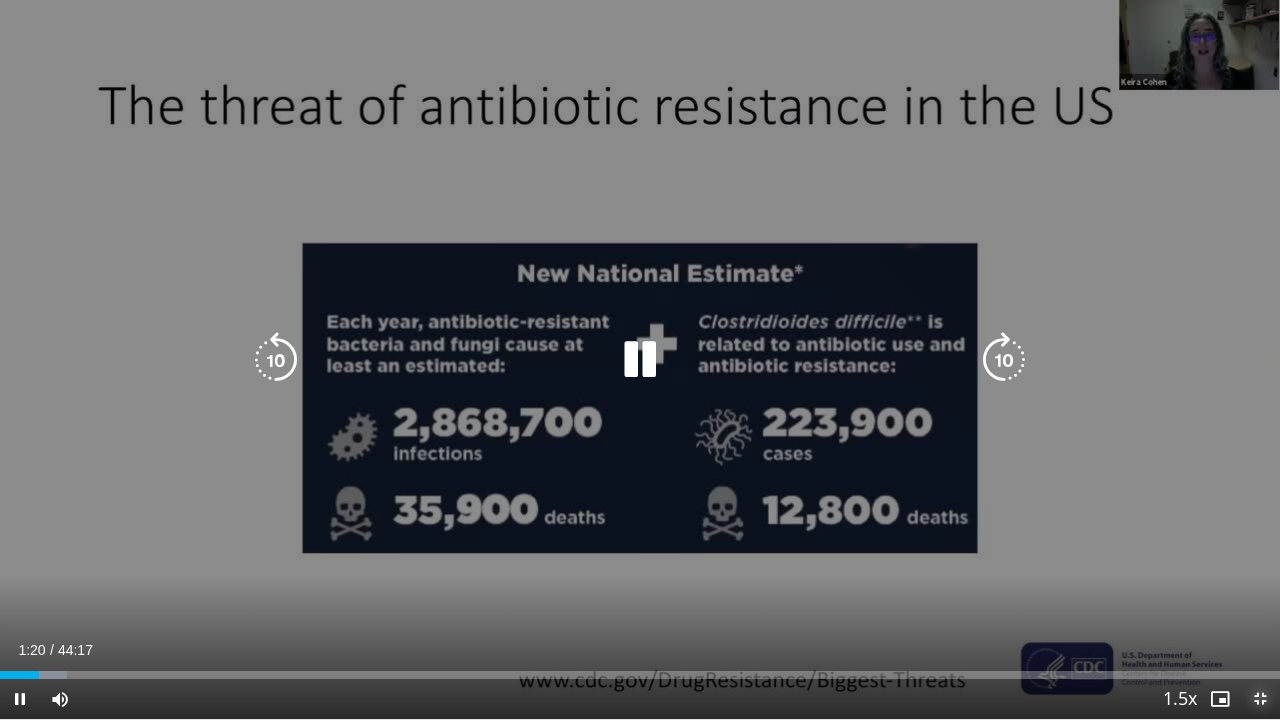 click at bounding box center (1260, 699) 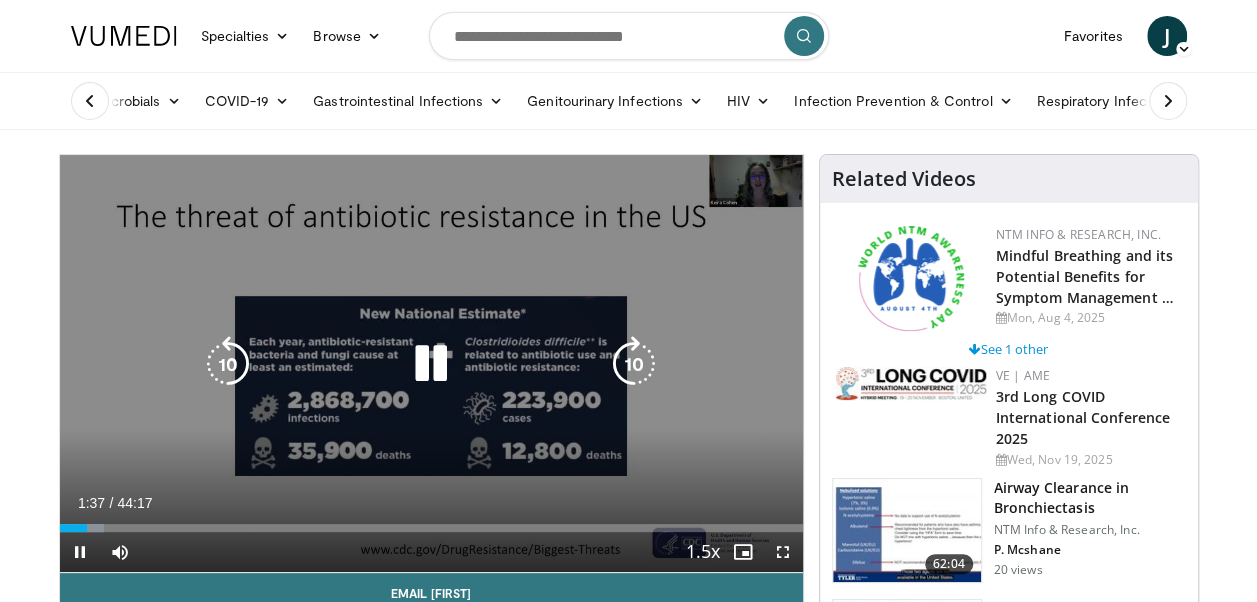 click on "10 seconds
Tap to unmute" at bounding box center [431, 363] 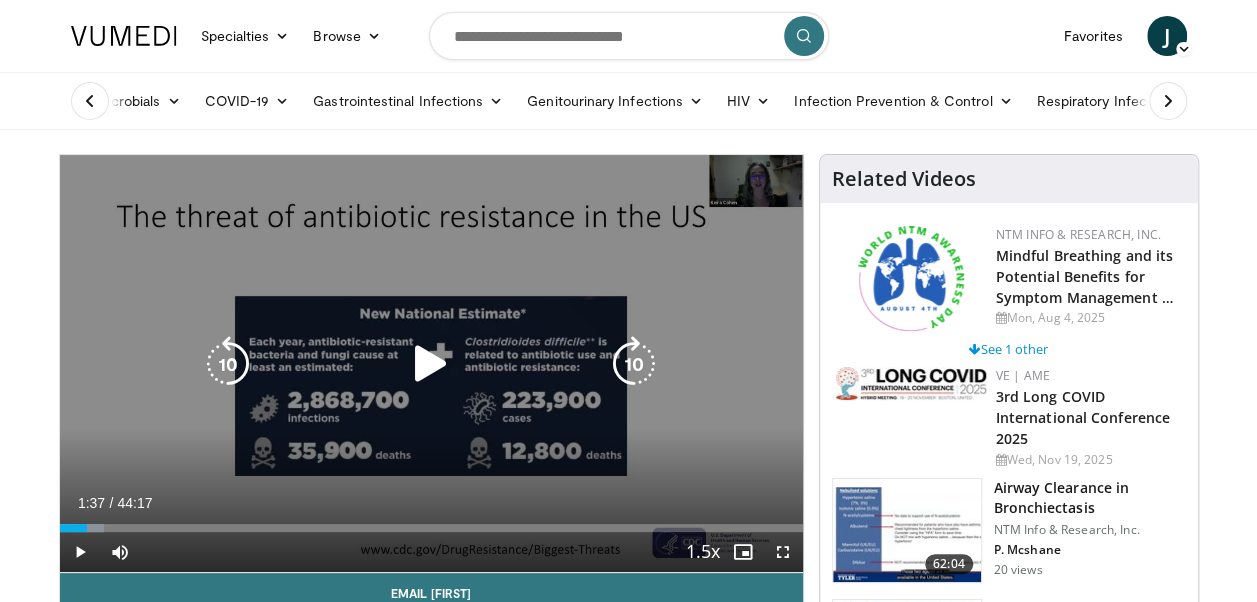 click at bounding box center (431, 364) 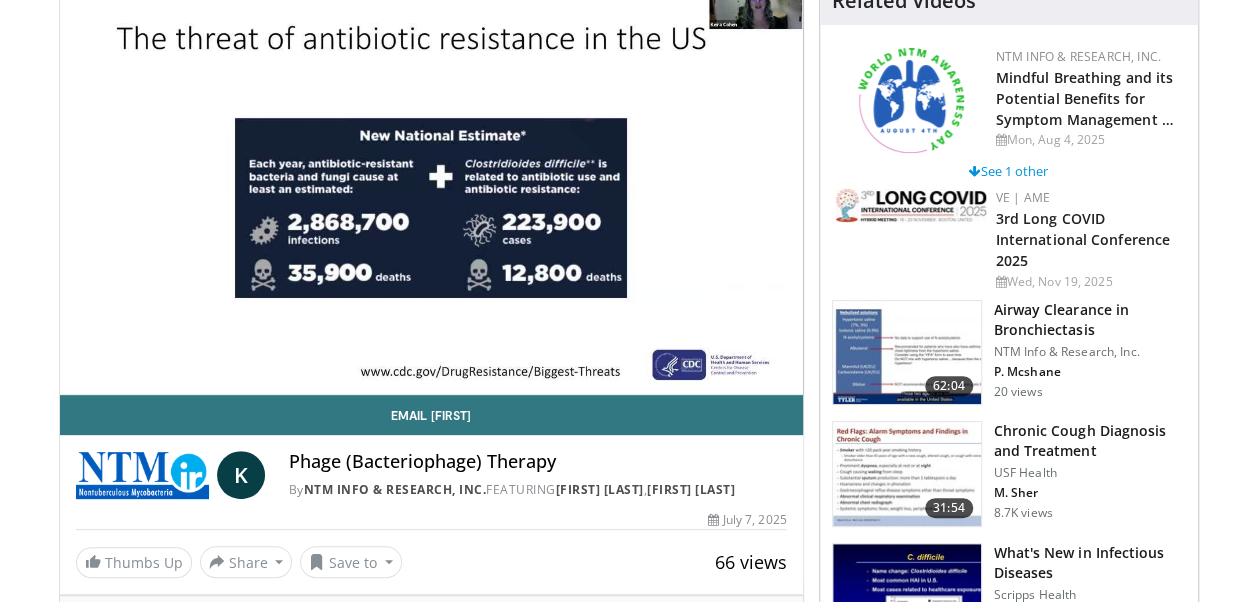scroll, scrollTop: 182, scrollLeft: 0, axis: vertical 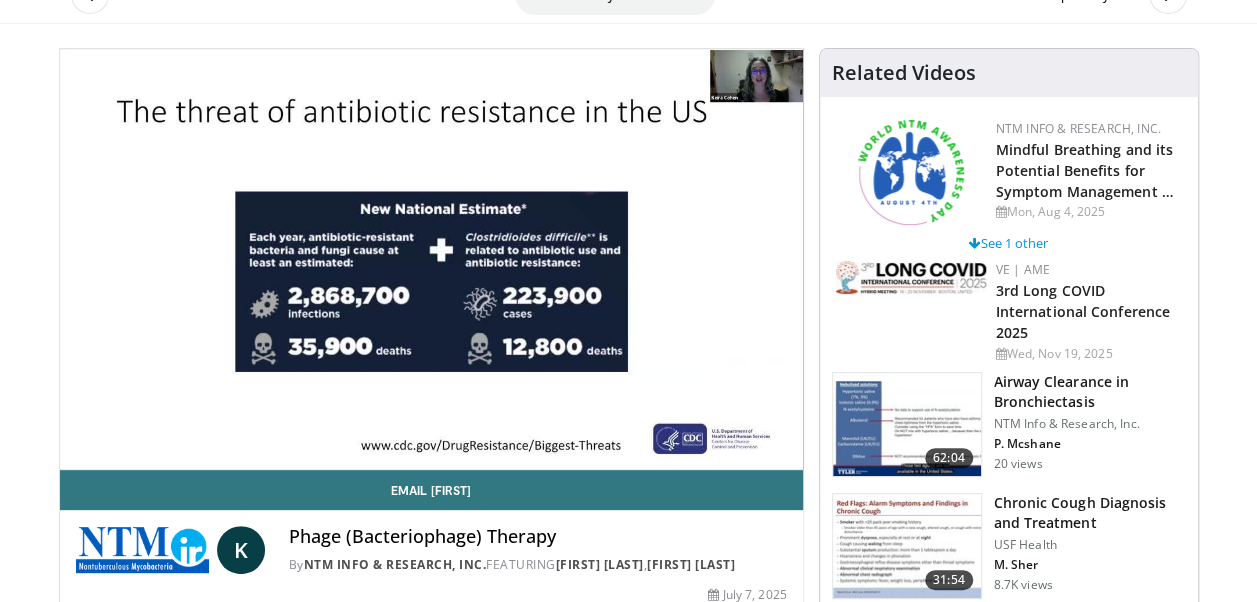 click on "Genitourinary Infections" at bounding box center [615, -5] 